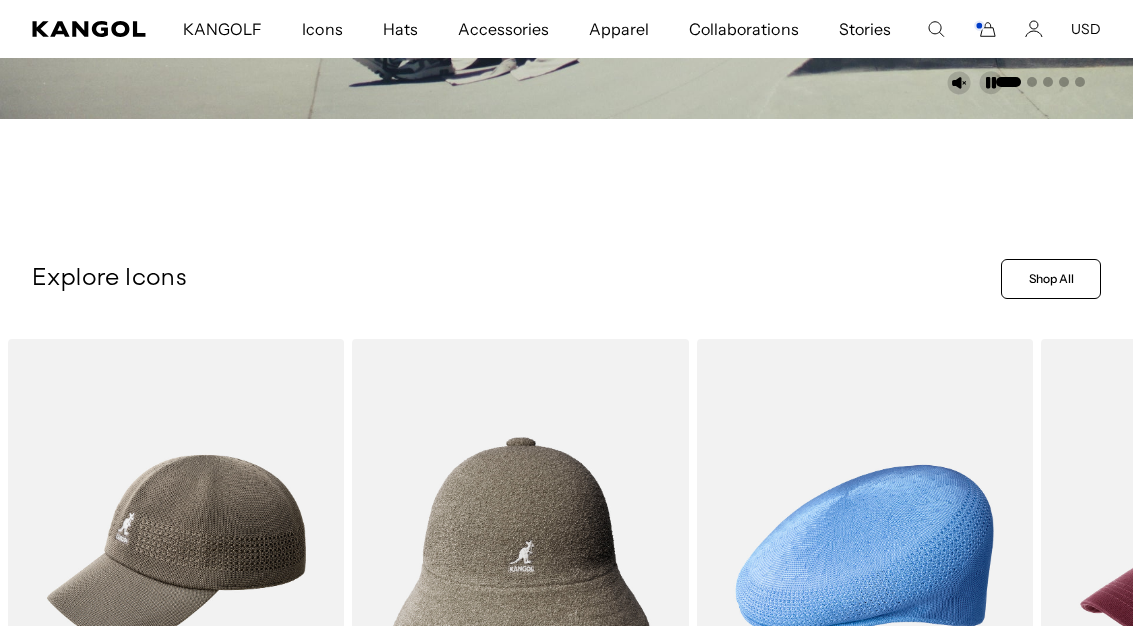 scroll, scrollTop: 674, scrollLeft: 0, axis: vertical 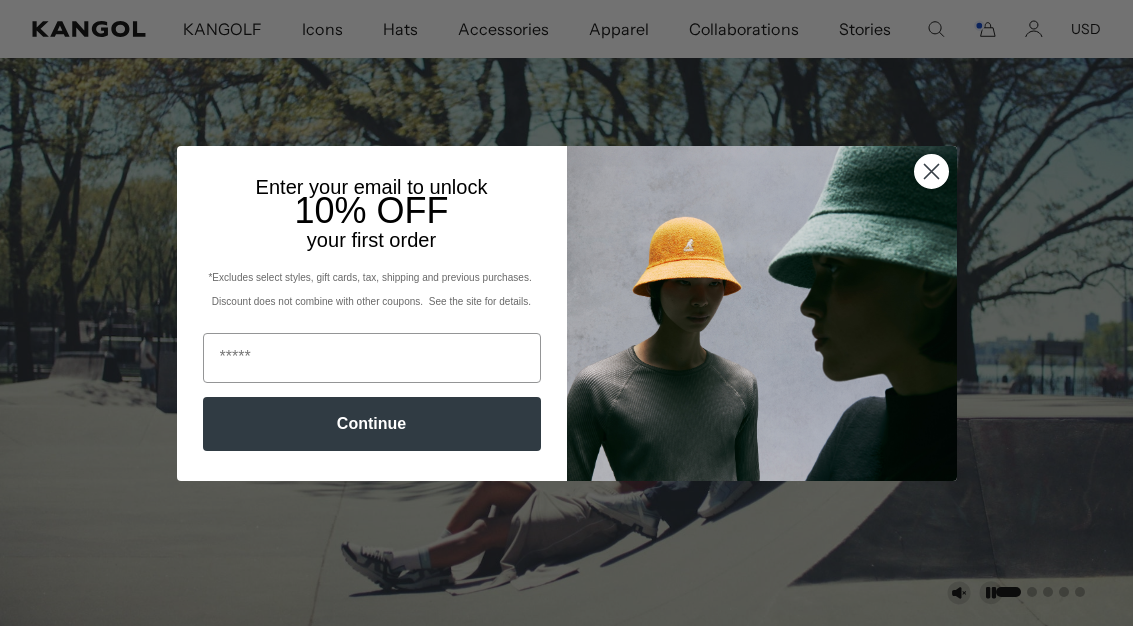 click 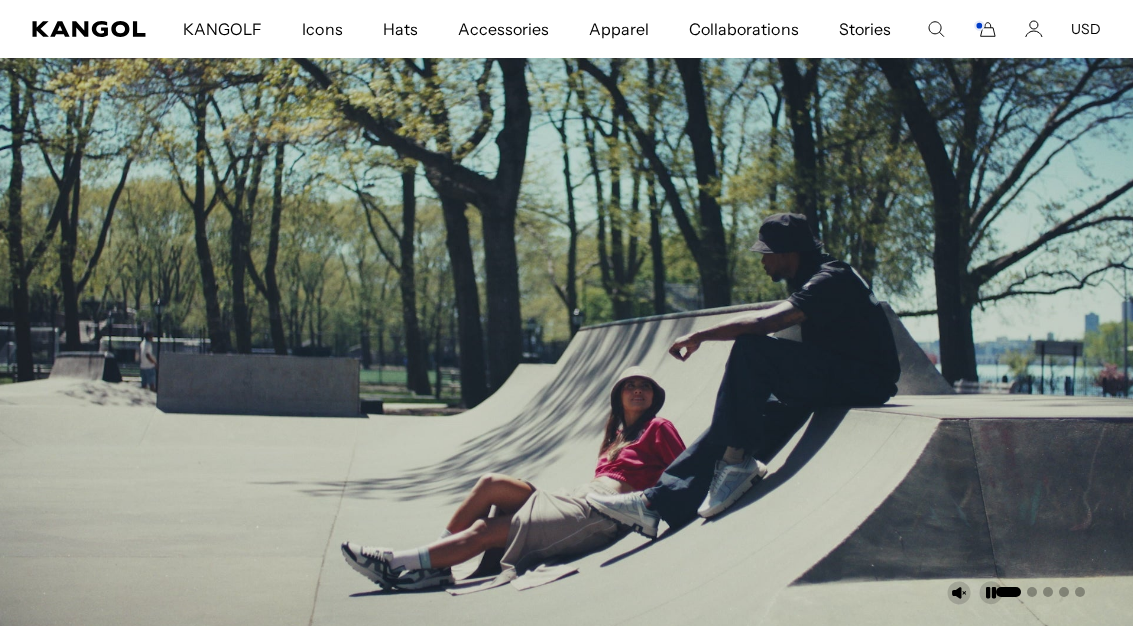 scroll, scrollTop: 0, scrollLeft: 412, axis: horizontal 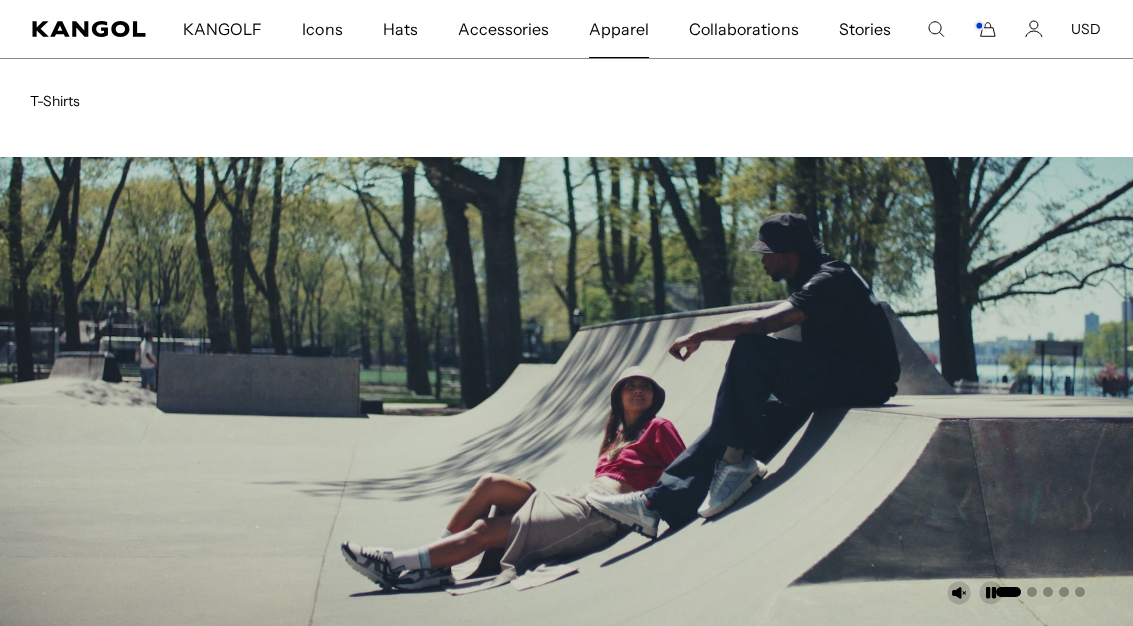 click on "Apparel" at bounding box center [619, 29] 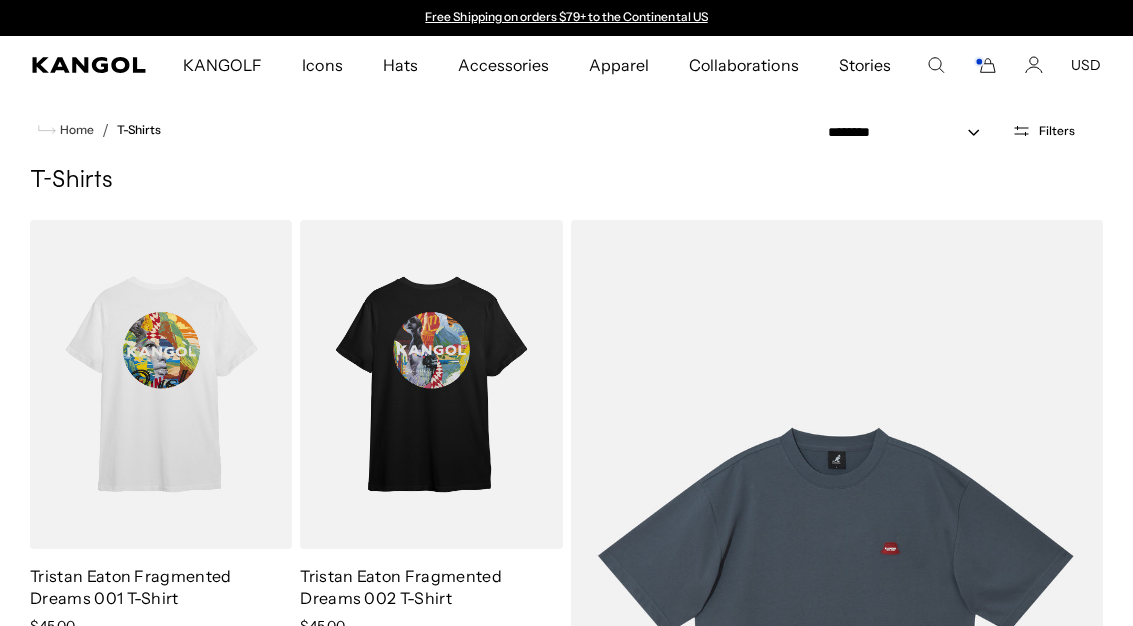 scroll, scrollTop: 0, scrollLeft: 0, axis: both 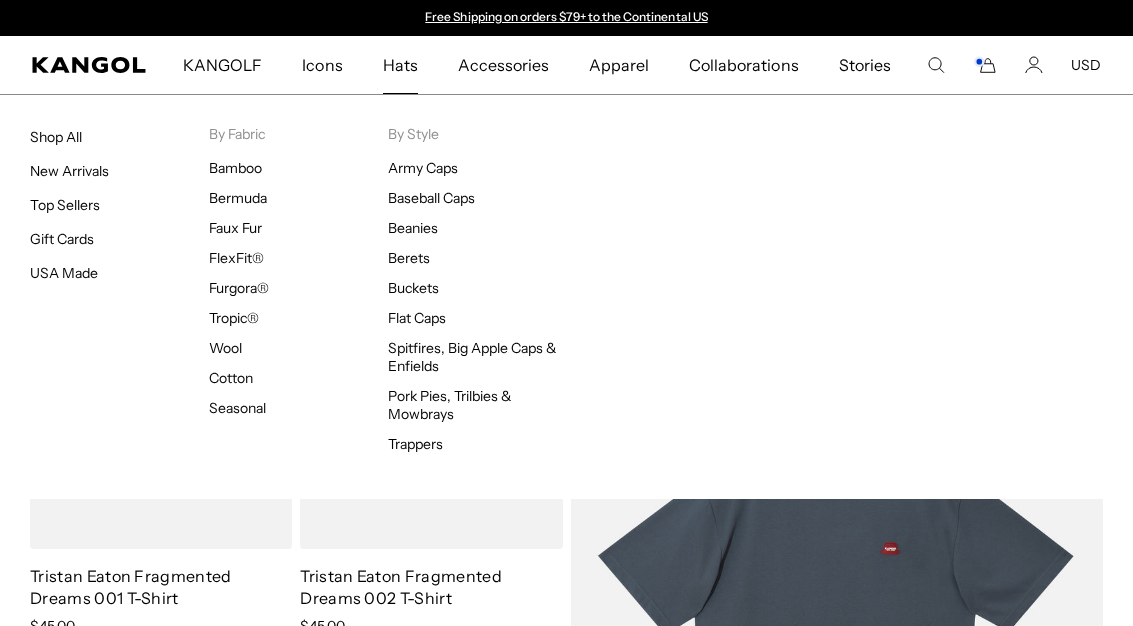click on "Shop All" at bounding box center [56, 137] 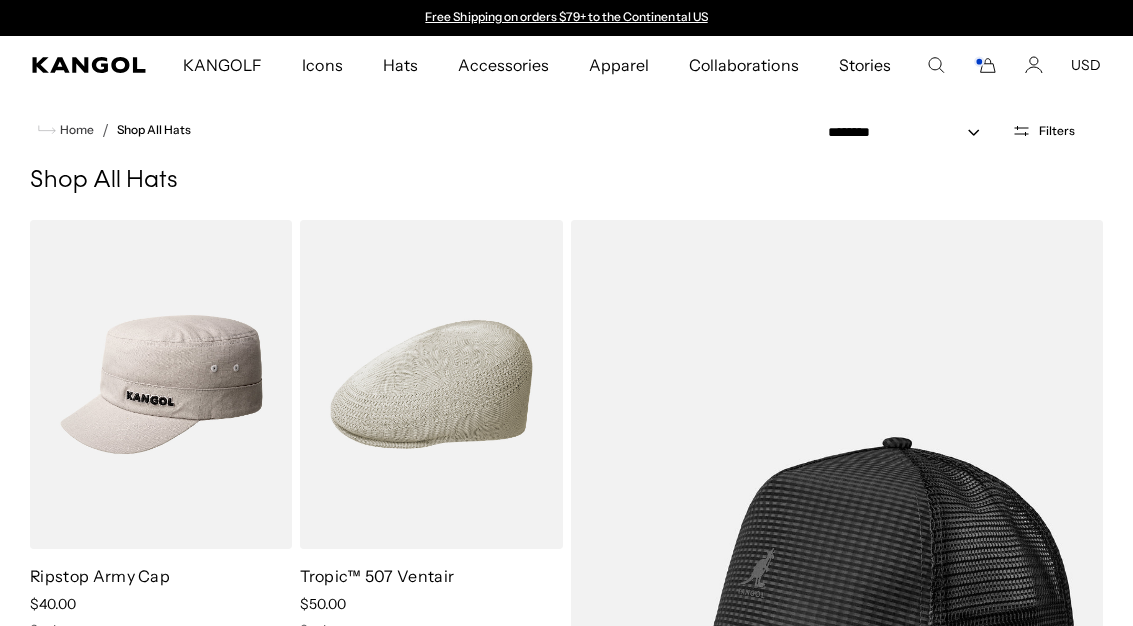 scroll, scrollTop: 0, scrollLeft: 0, axis: both 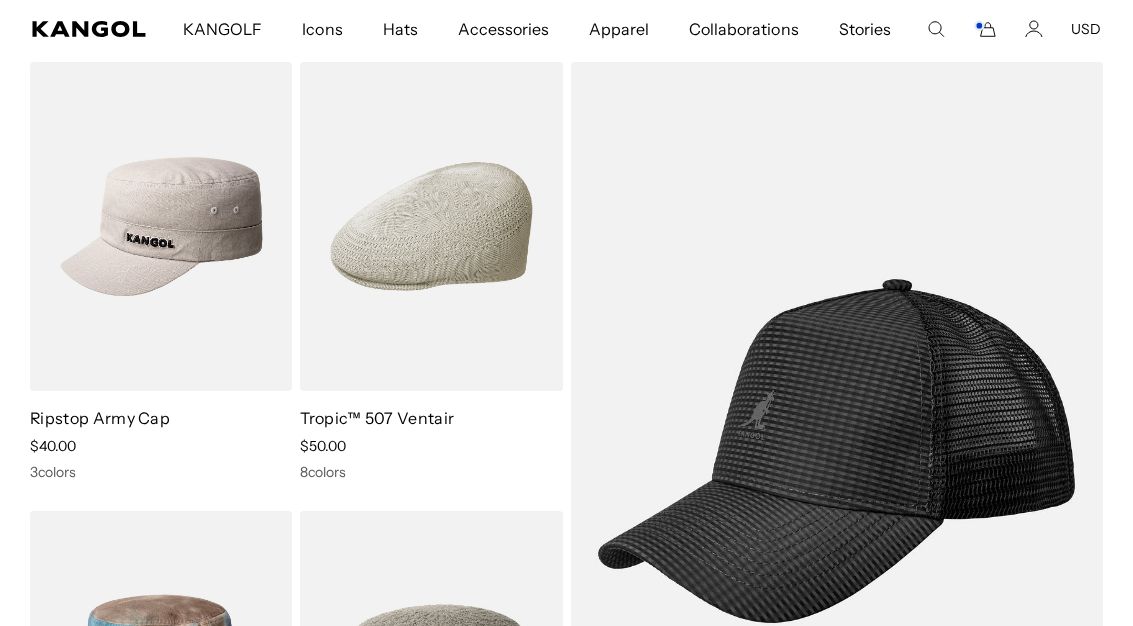 click at bounding box center [0, 0] 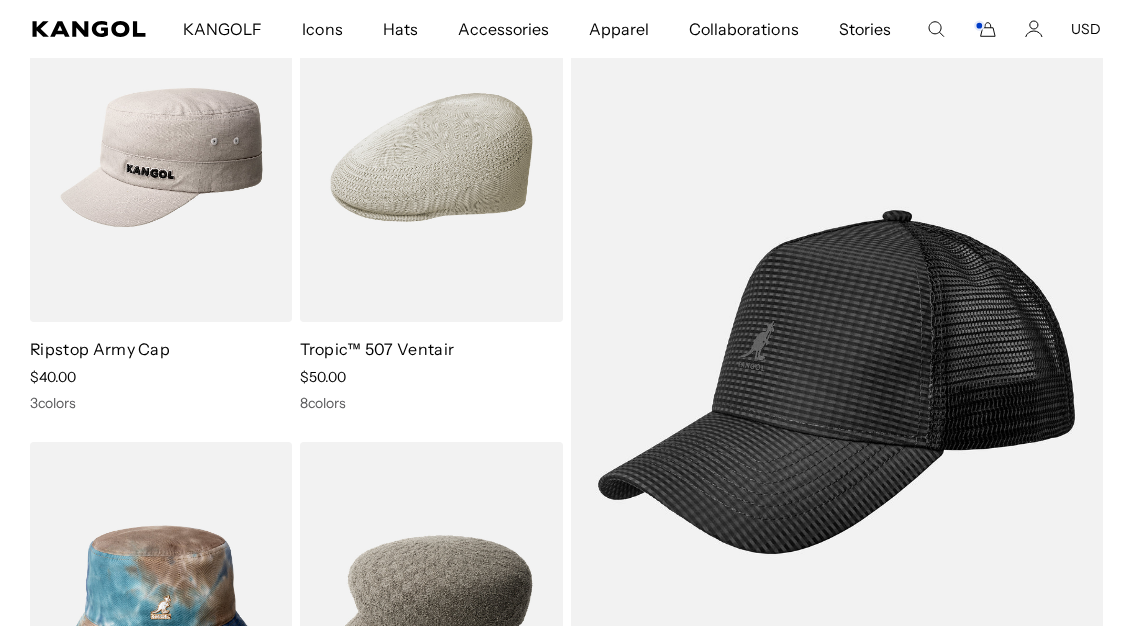 scroll, scrollTop: 0, scrollLeft: 0, axis: both 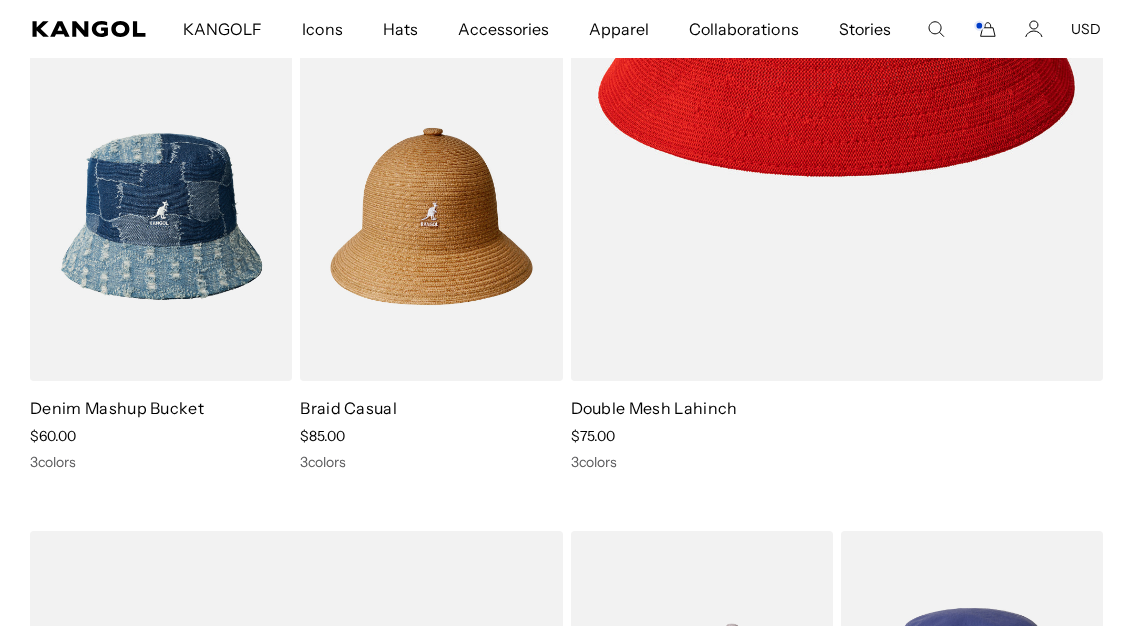 click at bounding box center [0, 0] 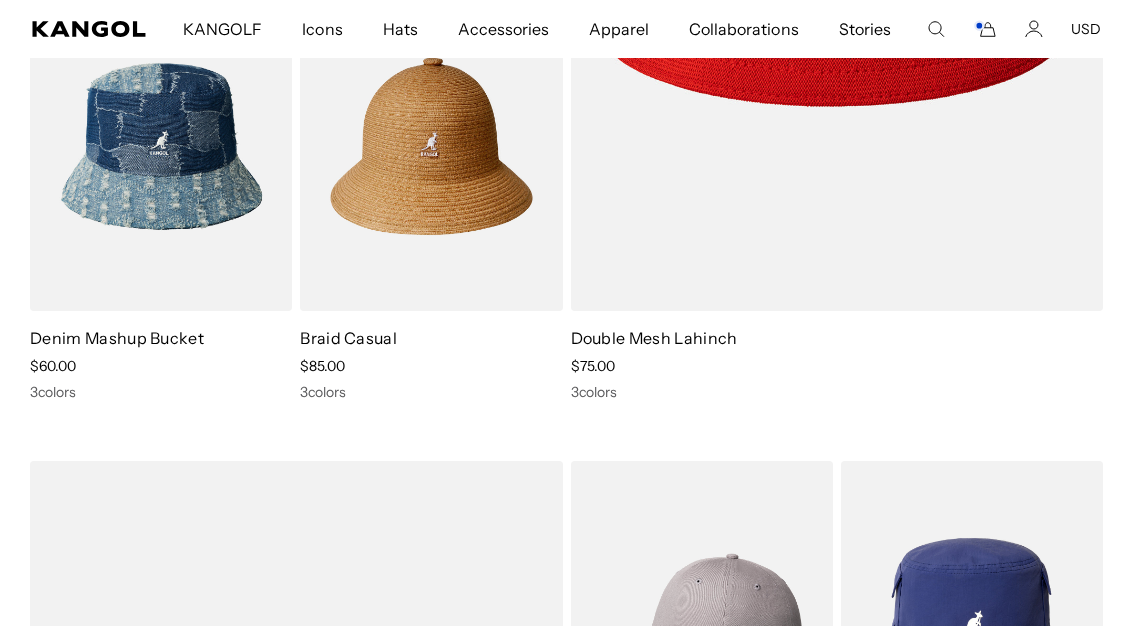 scroll, scrollTop: 0, scrollLeft: 0, axis: both 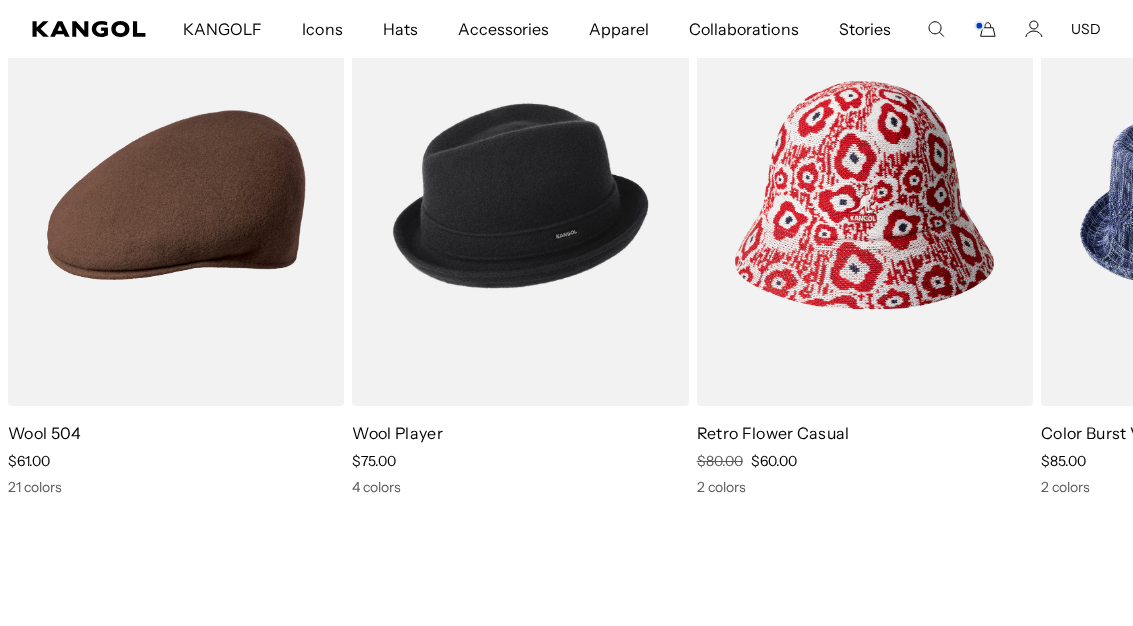 click at bounding box center [0, 0] 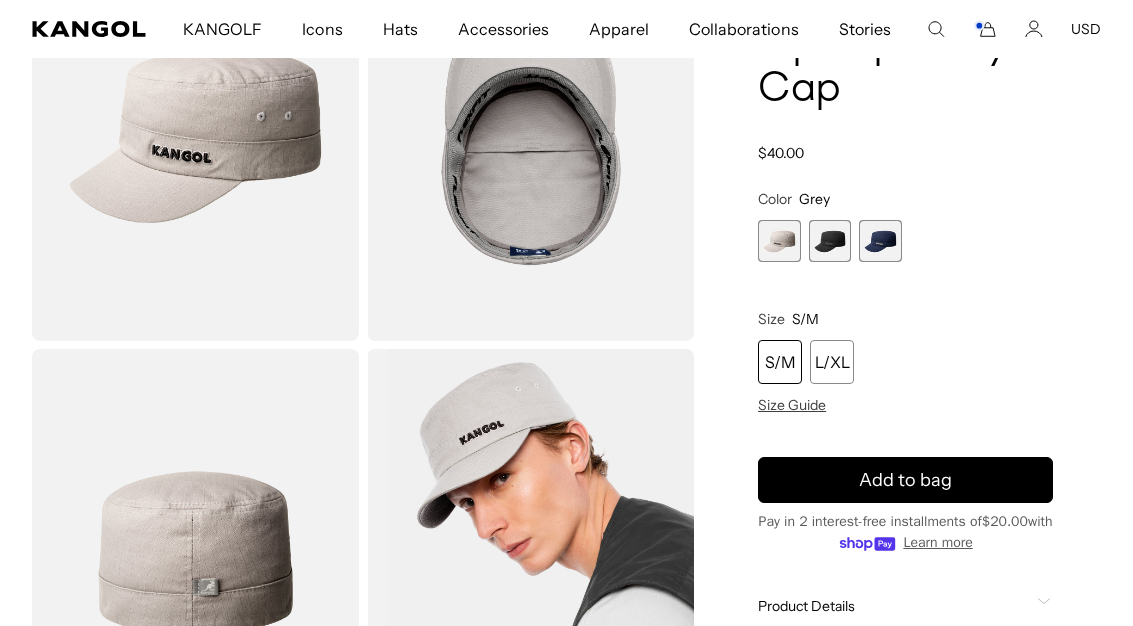 scroll, scrollTop: 231, scrollLeft: 0, axis: vertical 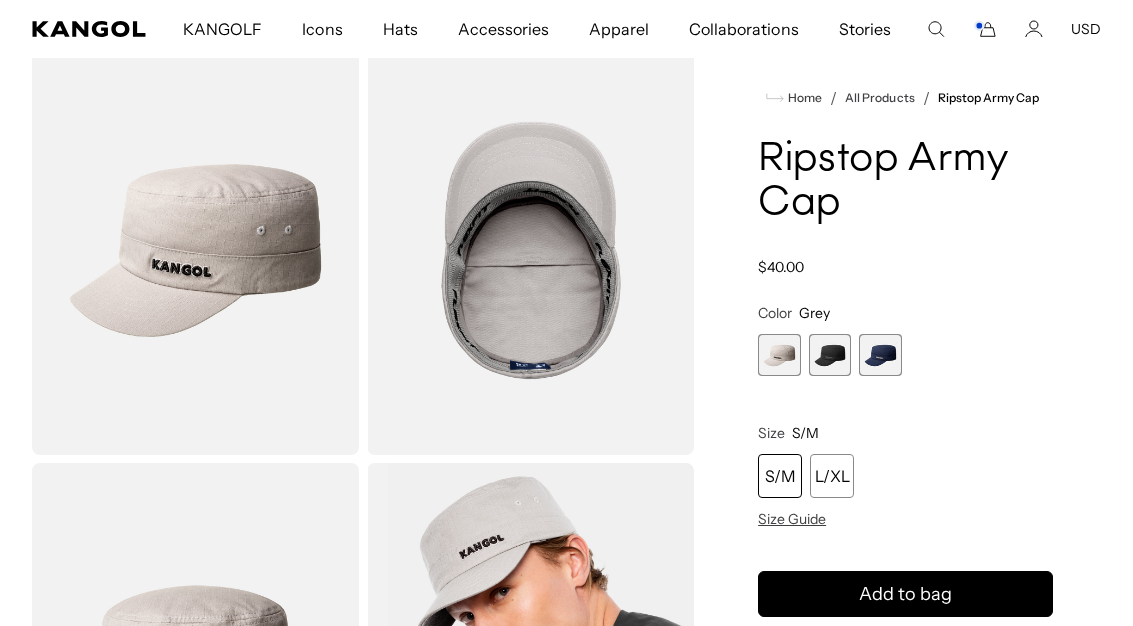 click at bounding box center (830, 355) 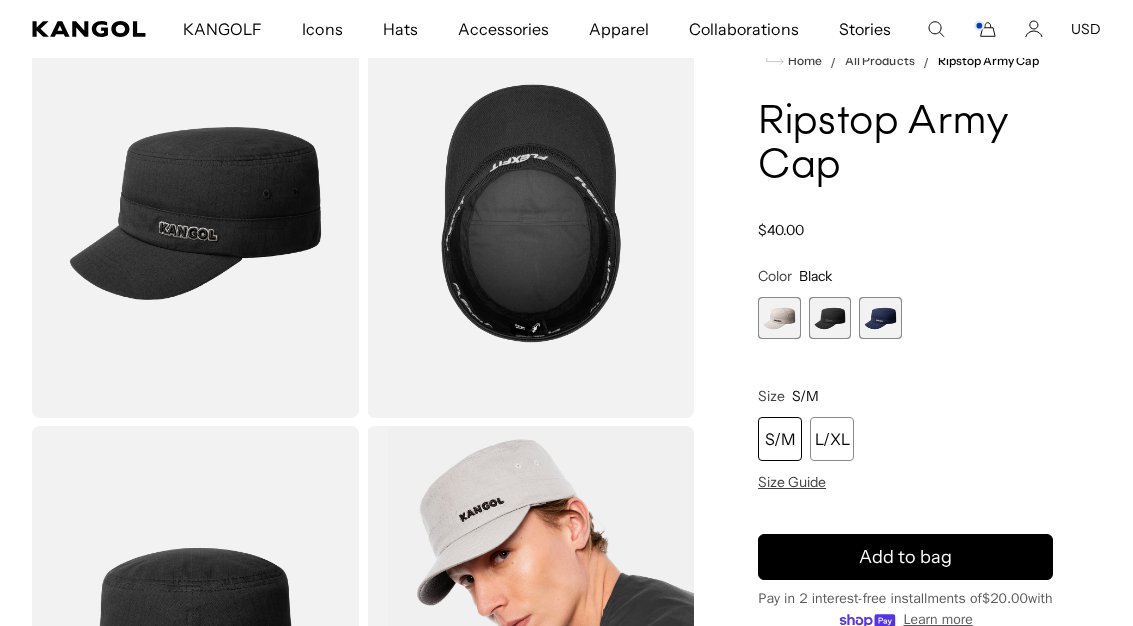 scroll, scrollTop: 169, scrollLeft: 0, axis: vertical 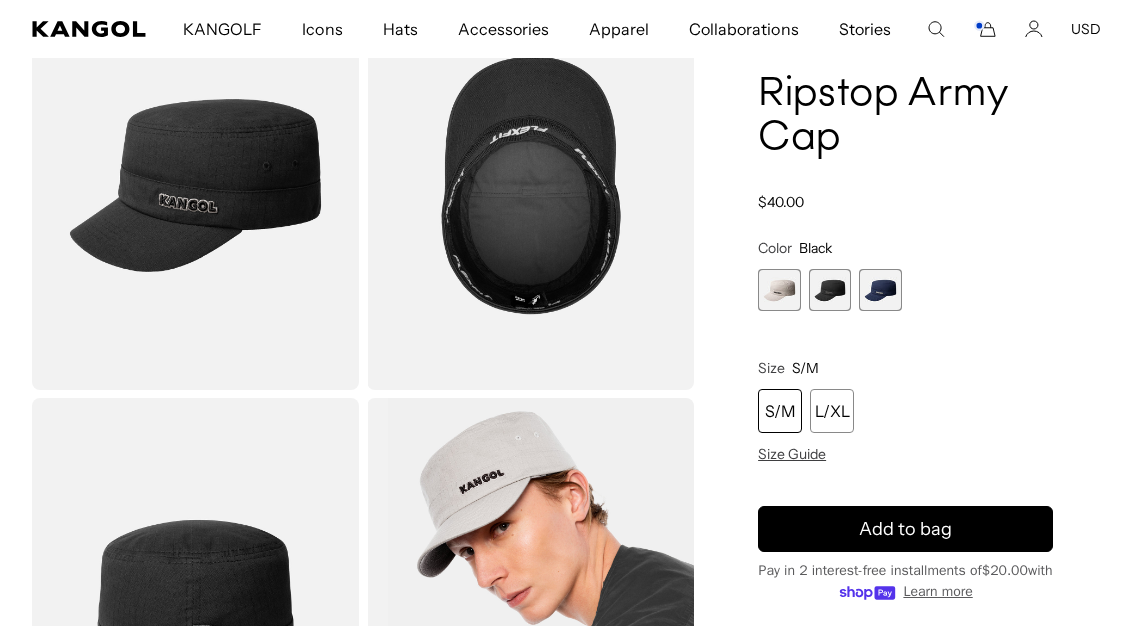 click on "S/M" at bounding box center (780, 411) 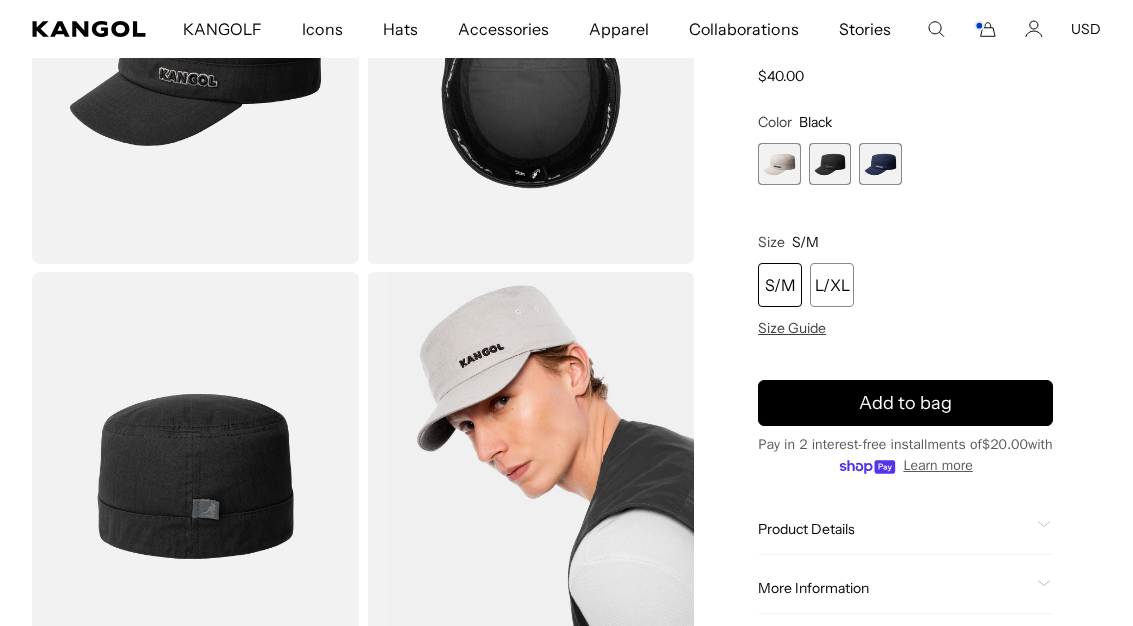 scroll, scrollTop: 276, scrollLeft: 0, axis: vertical 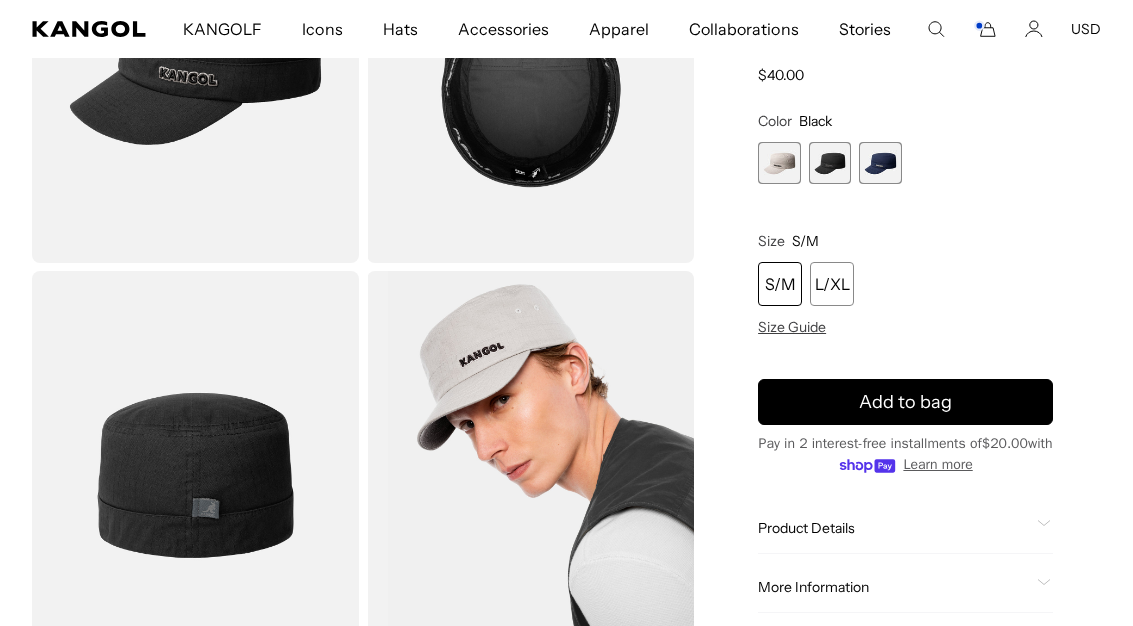 click on "S/M" at bounding box center [780, 284] 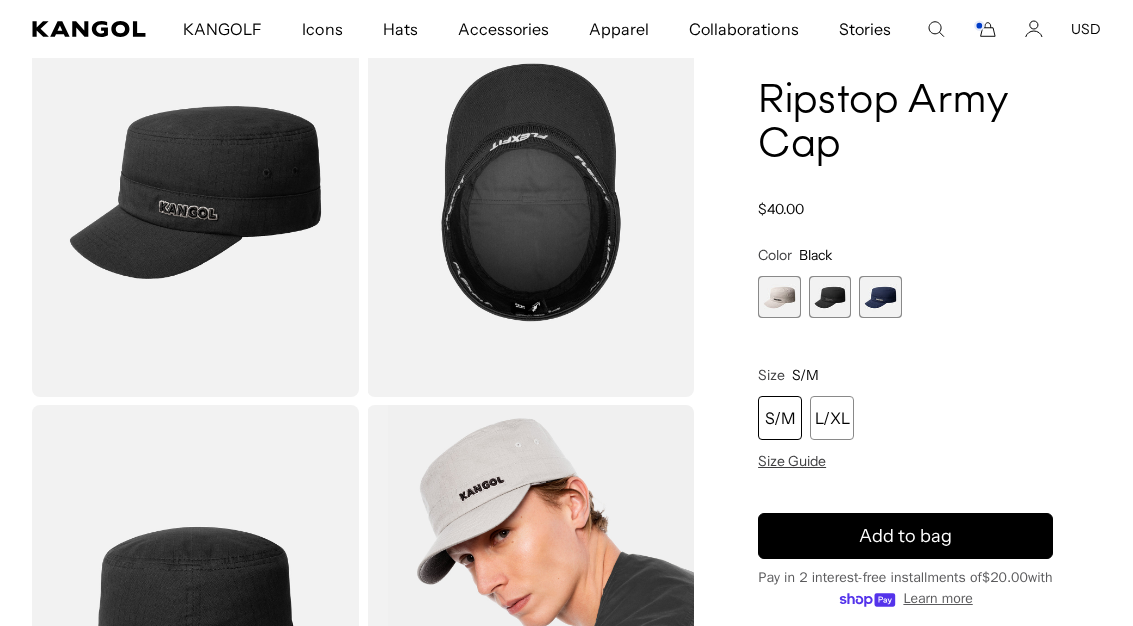 scroll, scrollTop: 185, scrollLeft: 0, axis: vertical 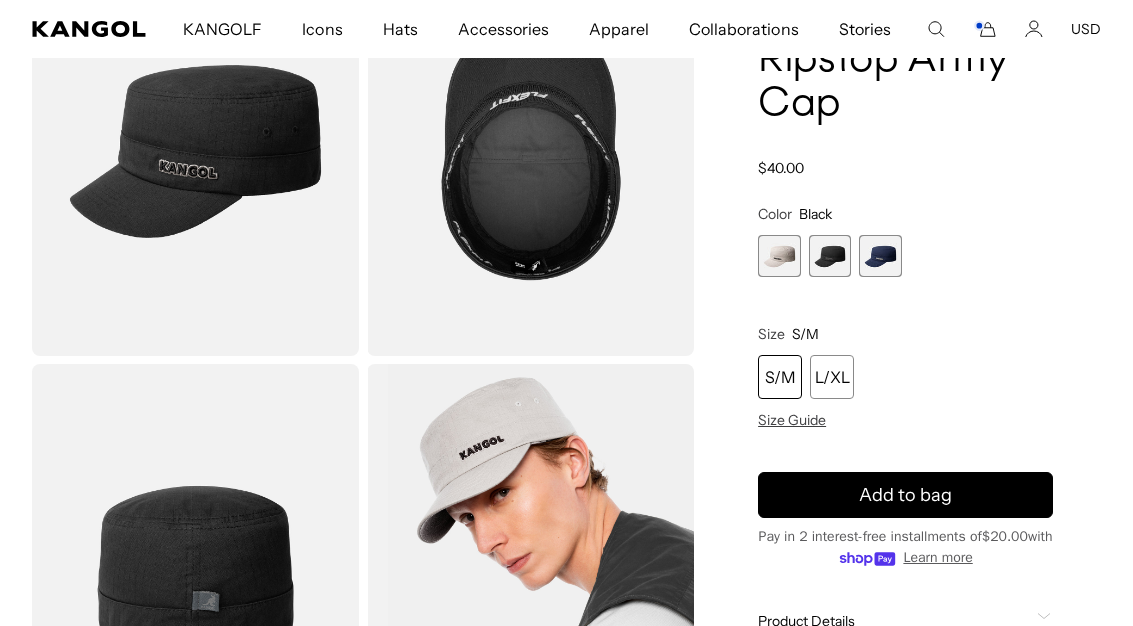 click on "L/XL" at bounding box center [832, 377] 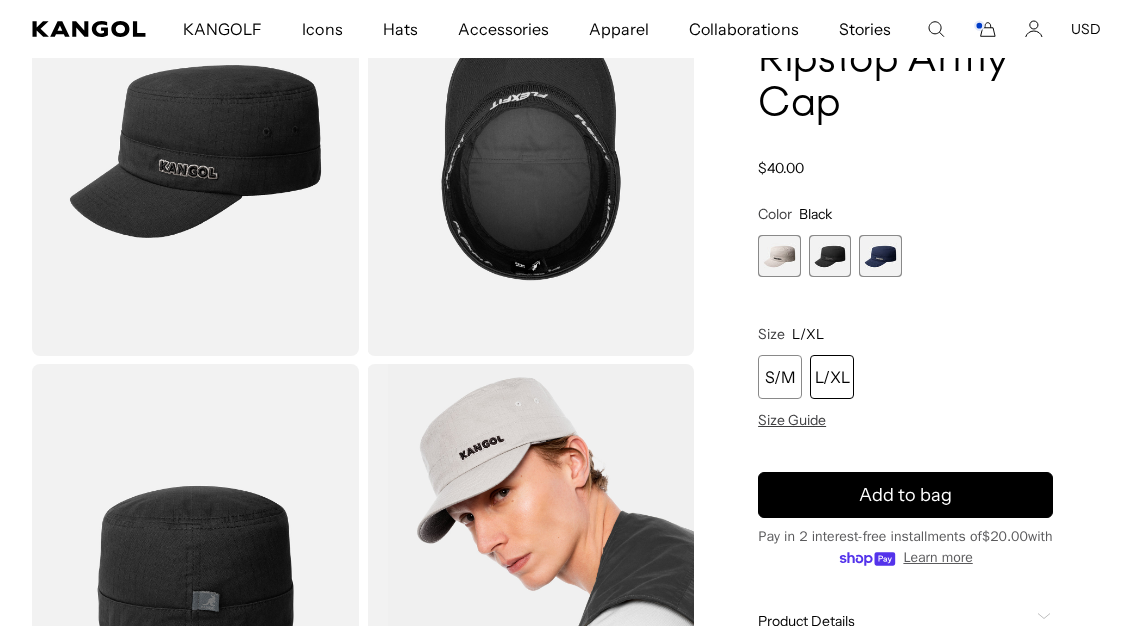 click on "L/XL" at bounding box center (832, 377) 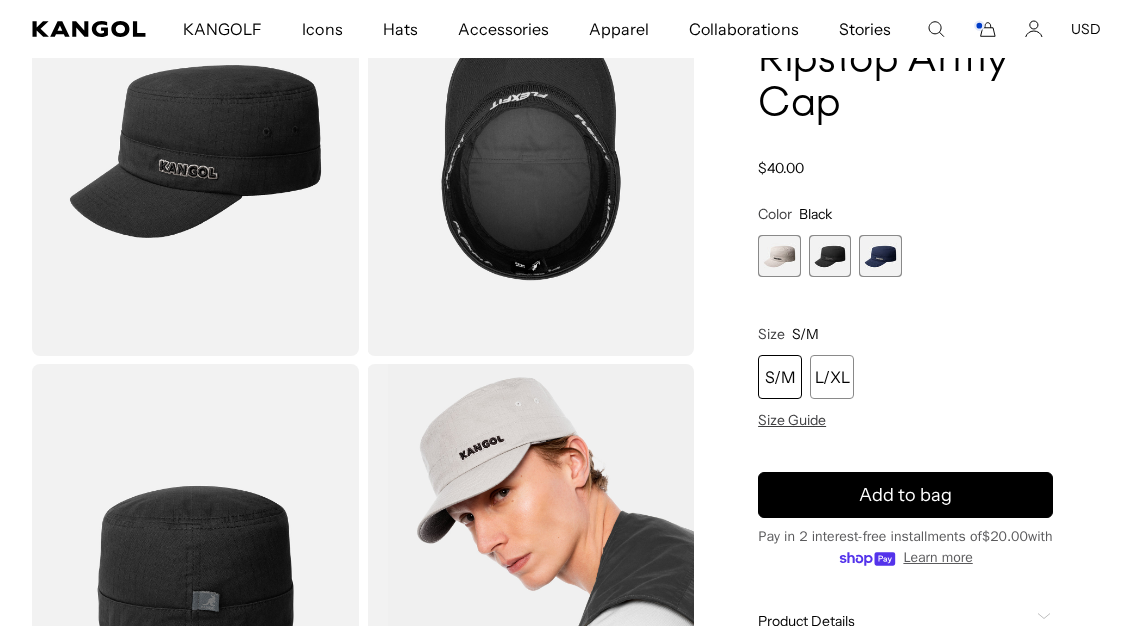 scroll, scrollTop: 0, scrollLeft: 0, axis: both 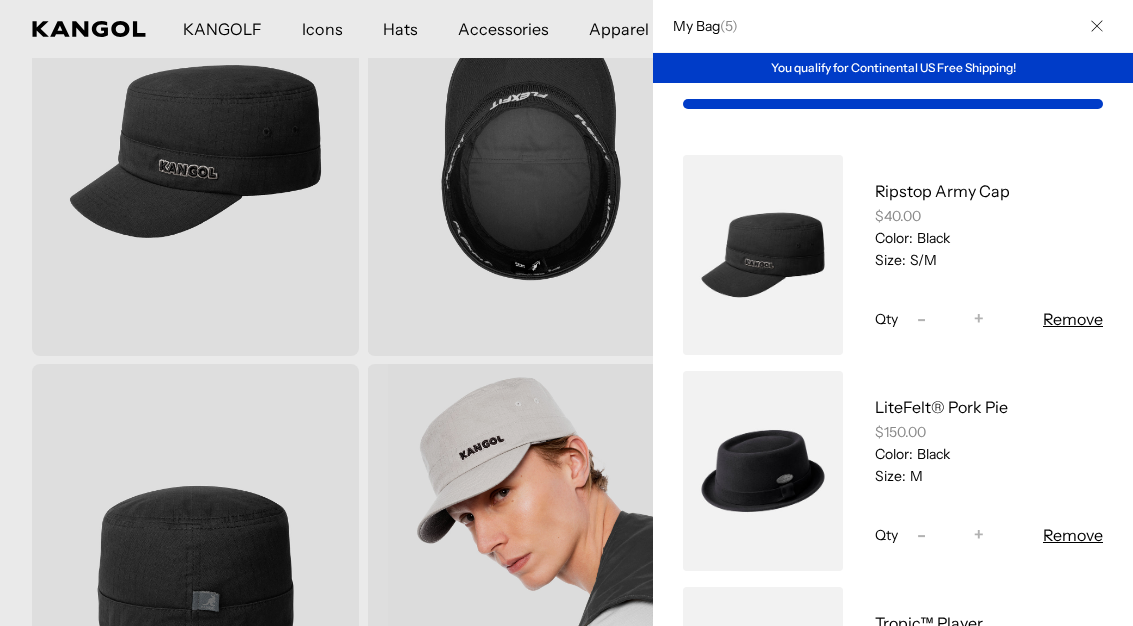 click at bounding box center [566, 313] 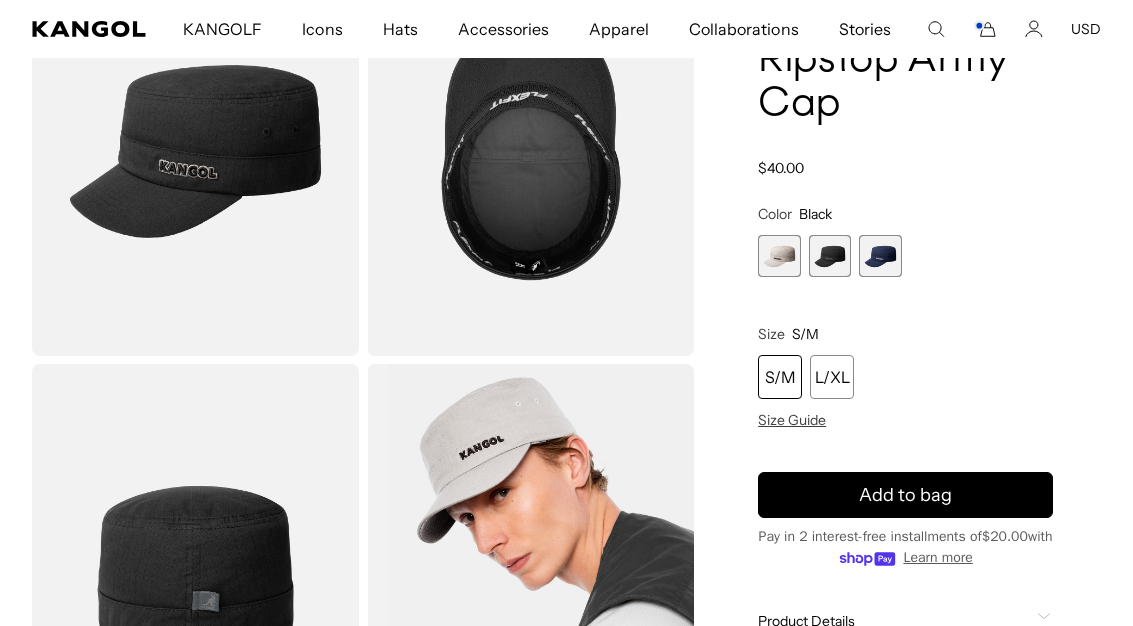 scroll 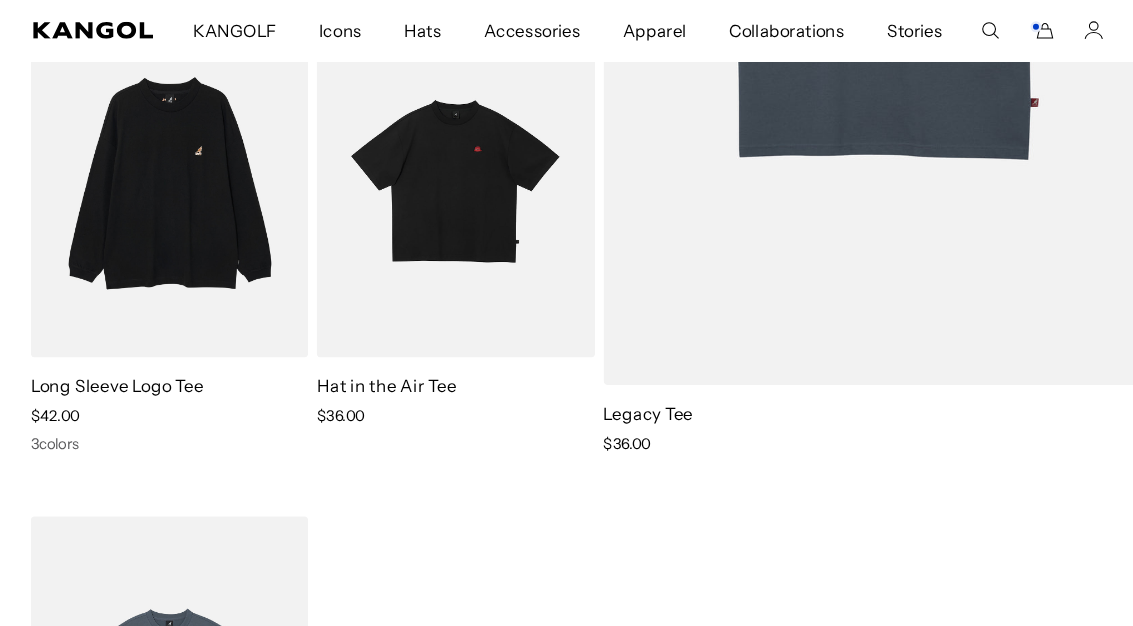 click on "Hats" at bounding box center (400, 29) 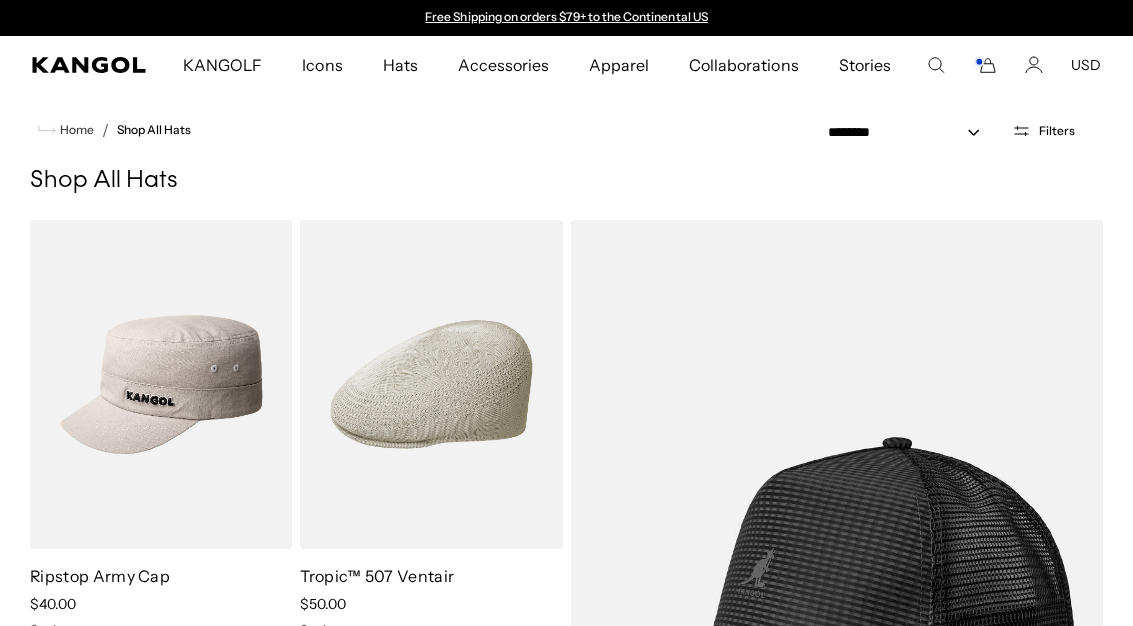 scroll, scrollTop: 0, scrollLeft: 0, axis: both 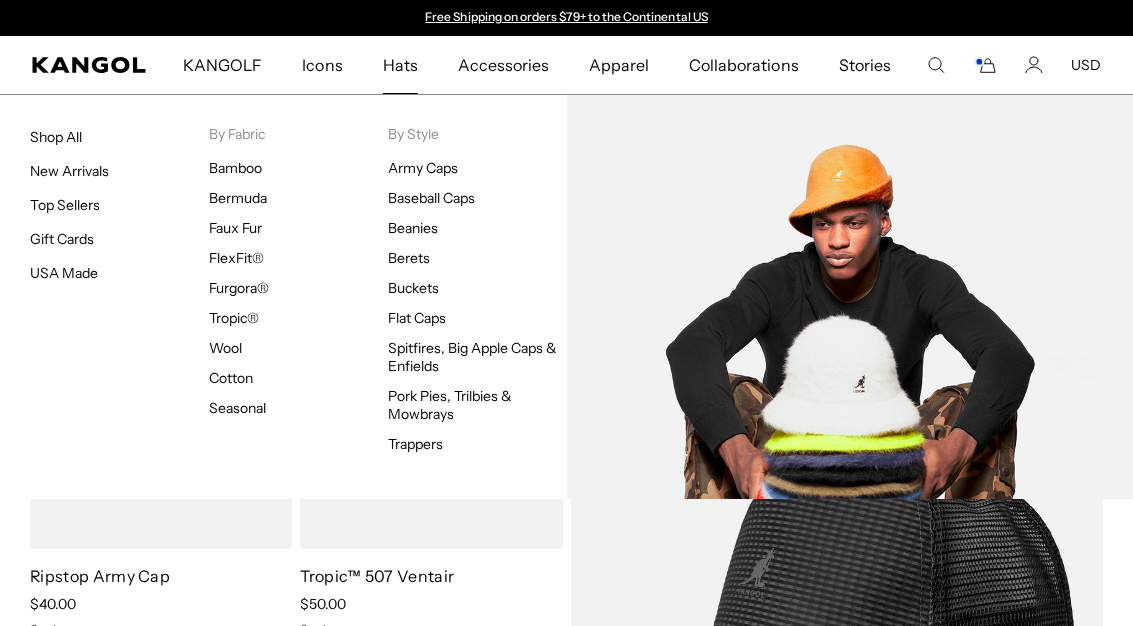 click on "Buckets" at bounding box center [413, 288] 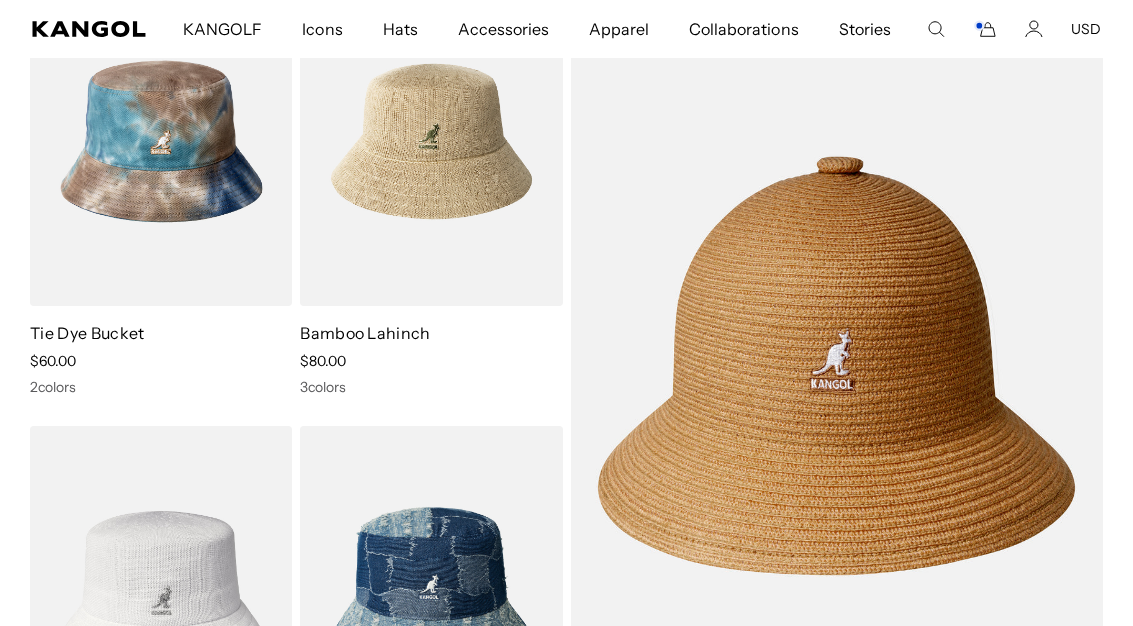 scroll, scrollTop: 235, scrollLeft: 0, axis: vertical 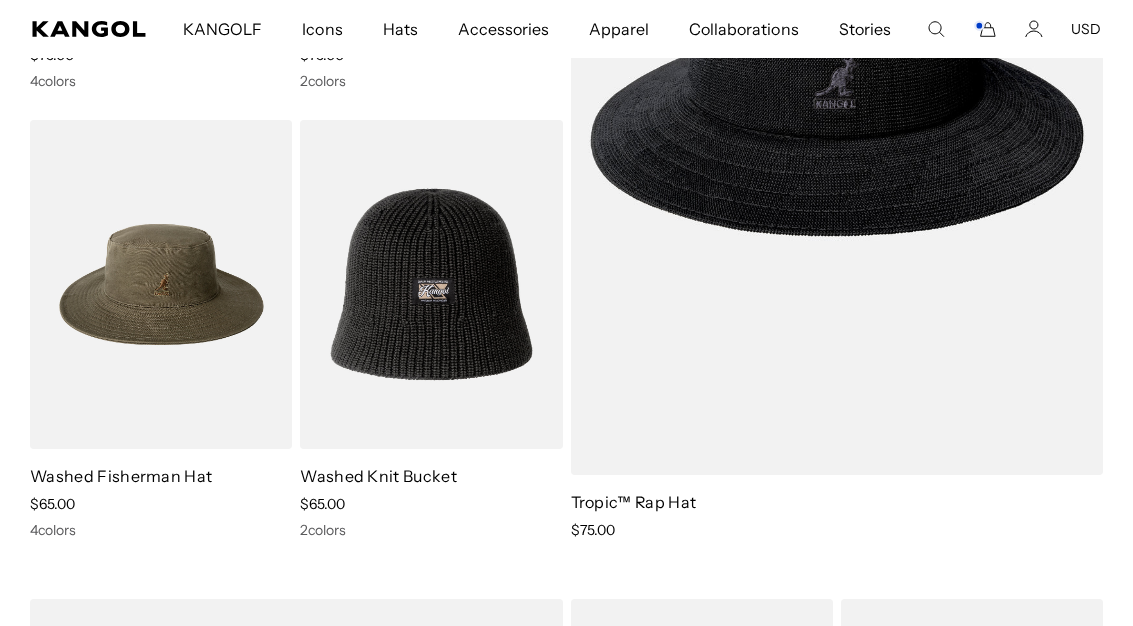 click at bounding box center (0, 0) 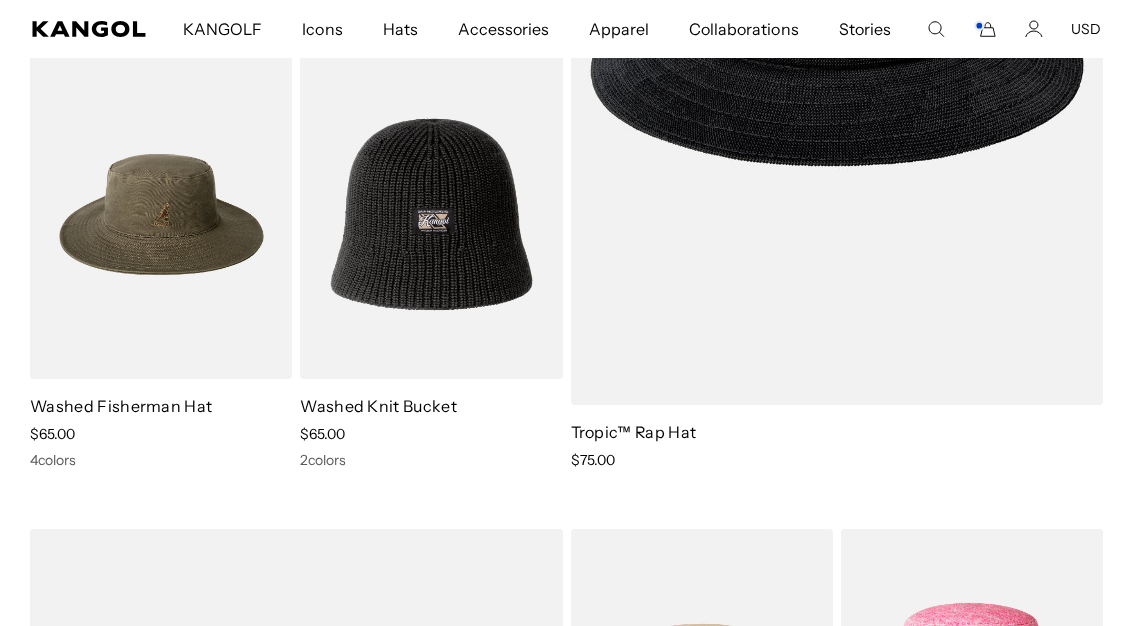 scroll, scrollTop: 2584, scrollLeft: 0, axis: vertical 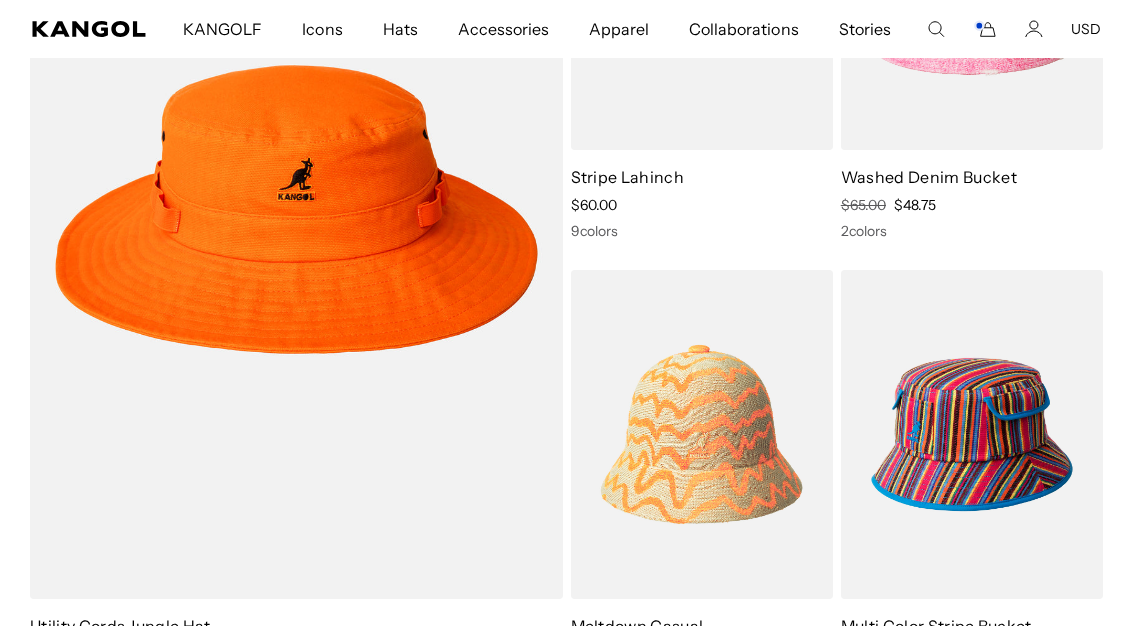 click 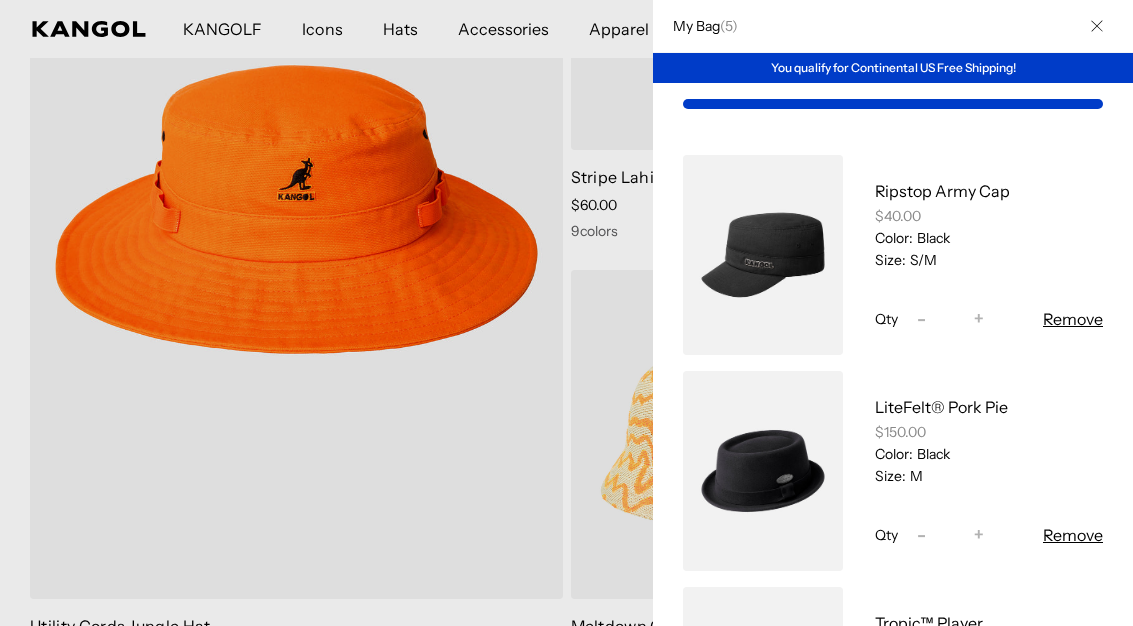 scroll, scrollTop: 0, scrollLeft: 412, axis: horizontal 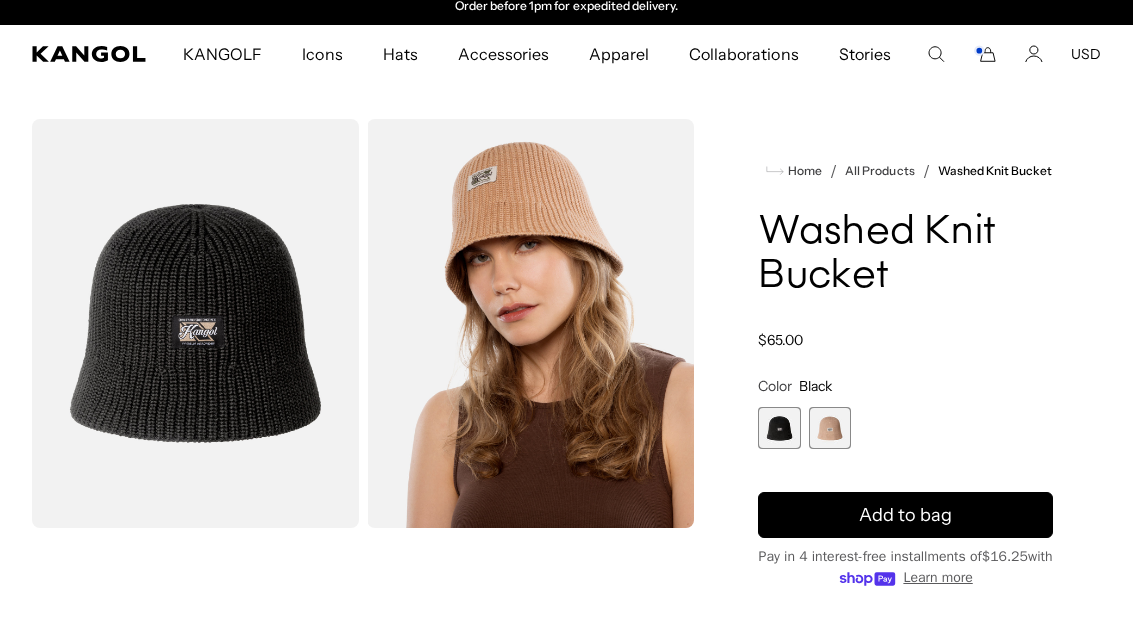 click at bounding box center (830, 428) 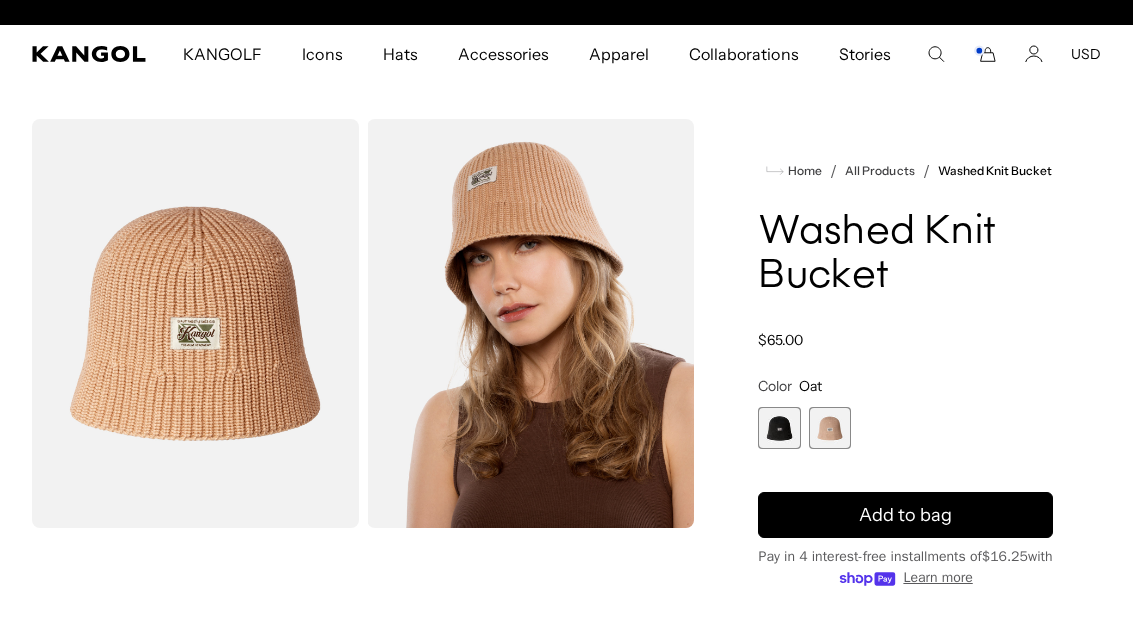 scroll, scrollTop: 30, scrollLeft: 0, axis: vertical 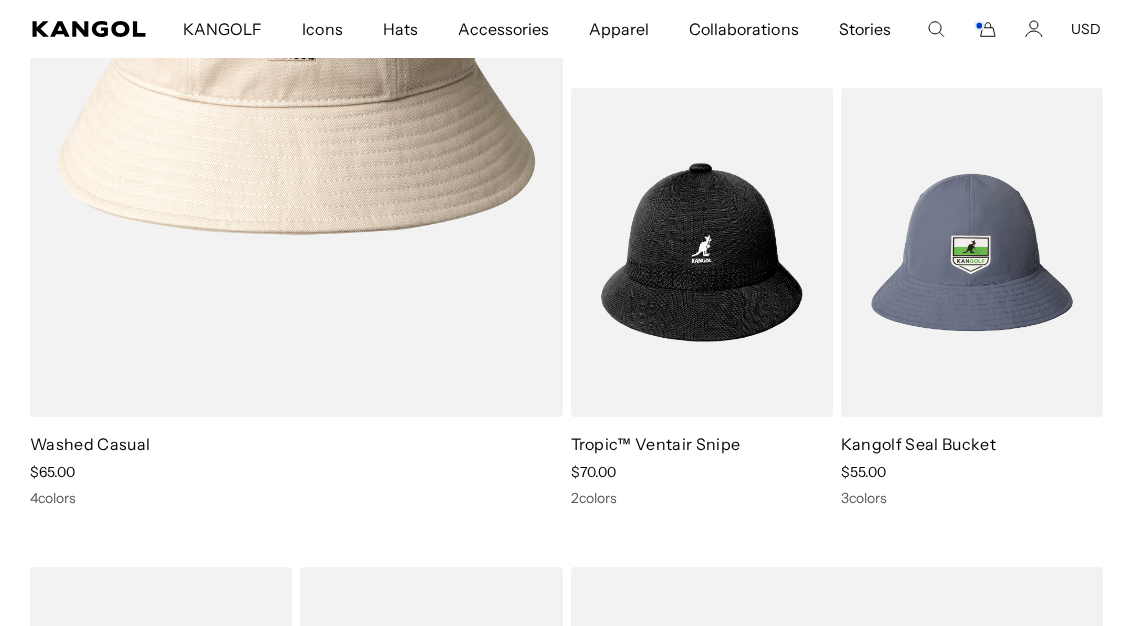 click at bounding box center [0, 0] 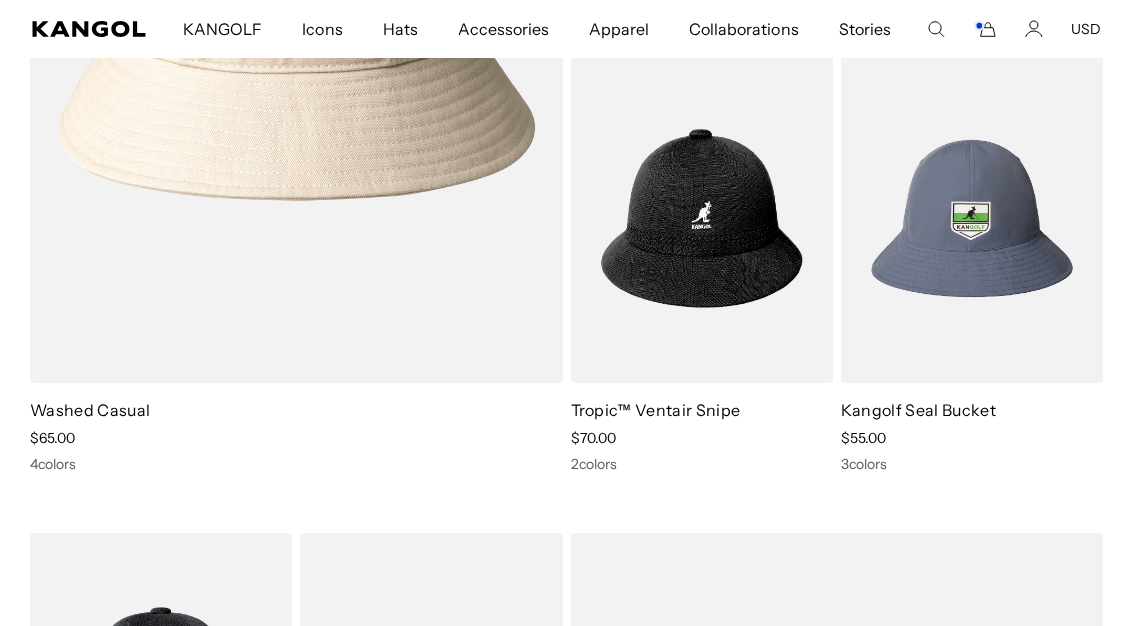 scroll, scrollTop: 0, scrollLeft: 412, axis: horizontal 